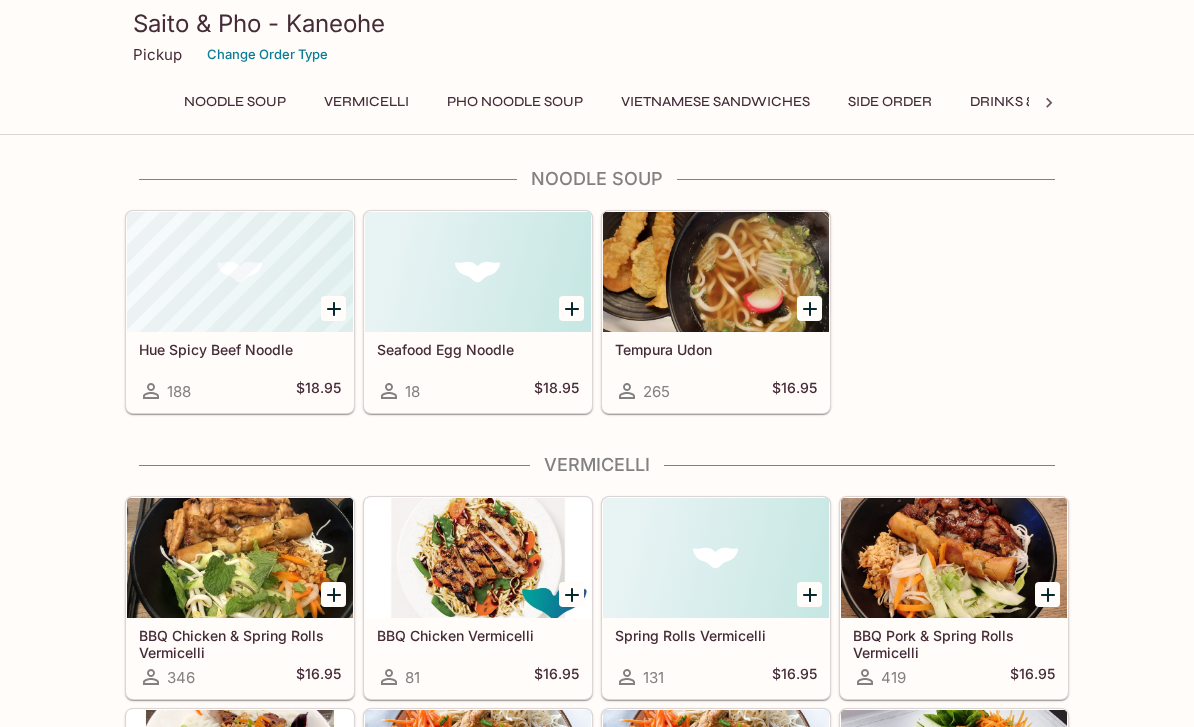 scroll, scrollTop: 0, scrollLeft: 0, axis: both 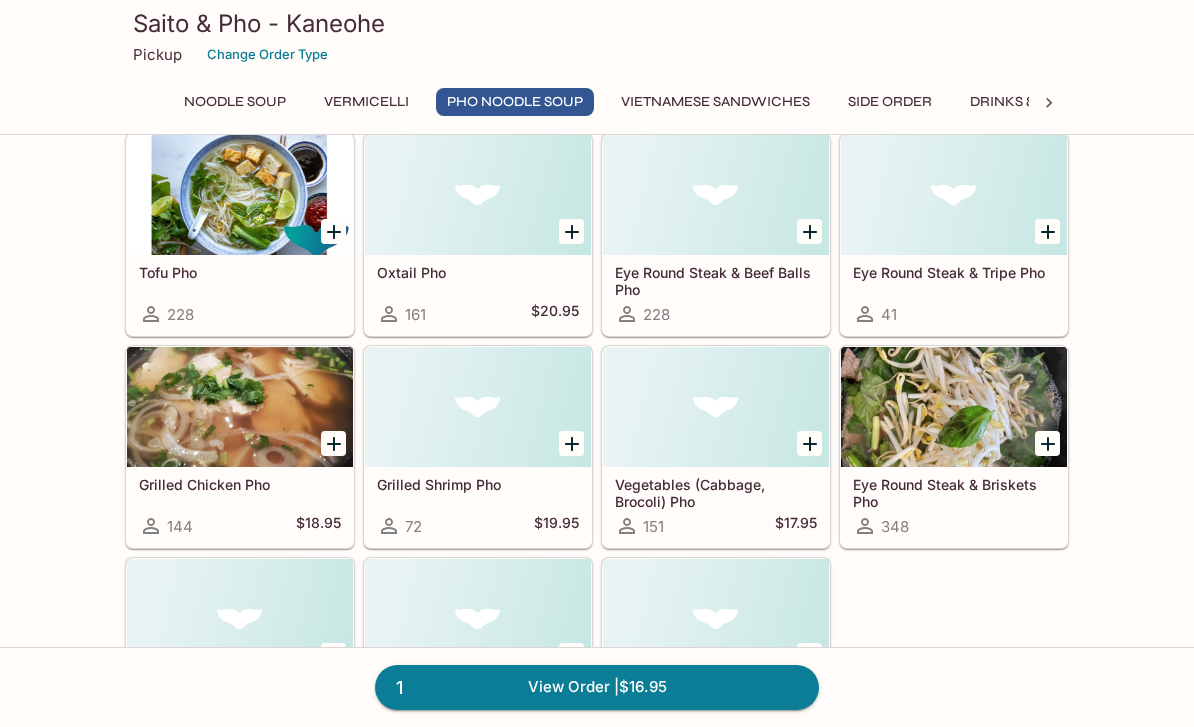 click at bounding box center [240, 407] 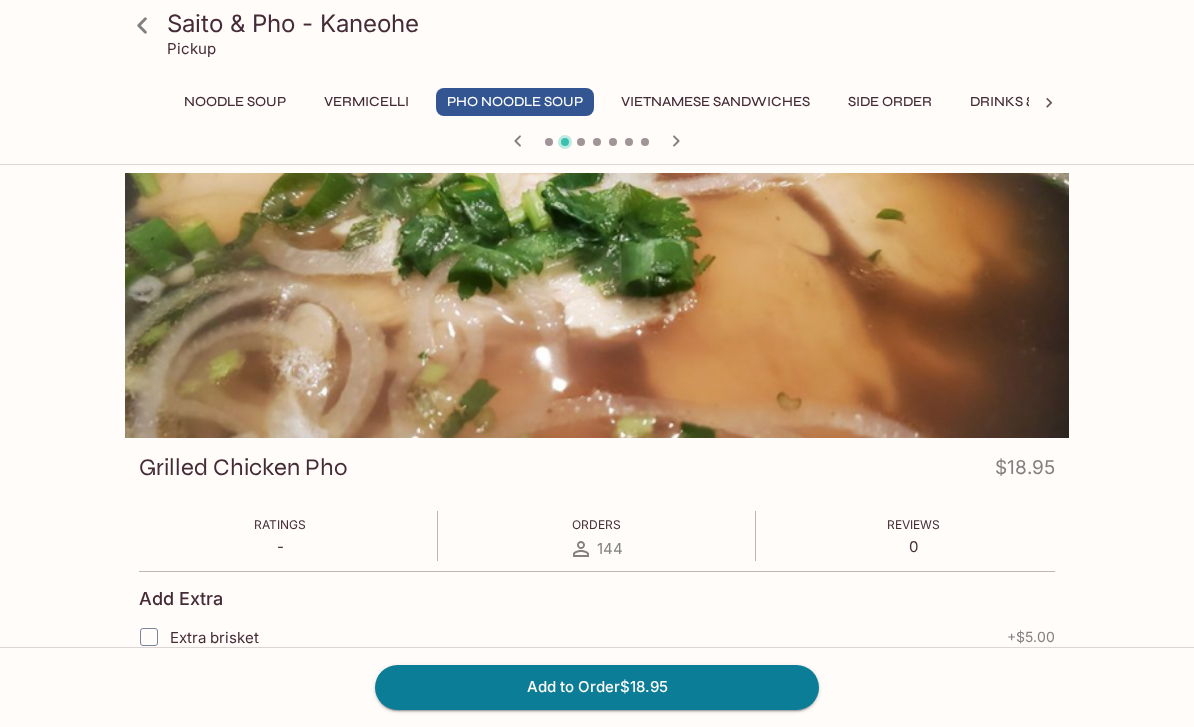 click 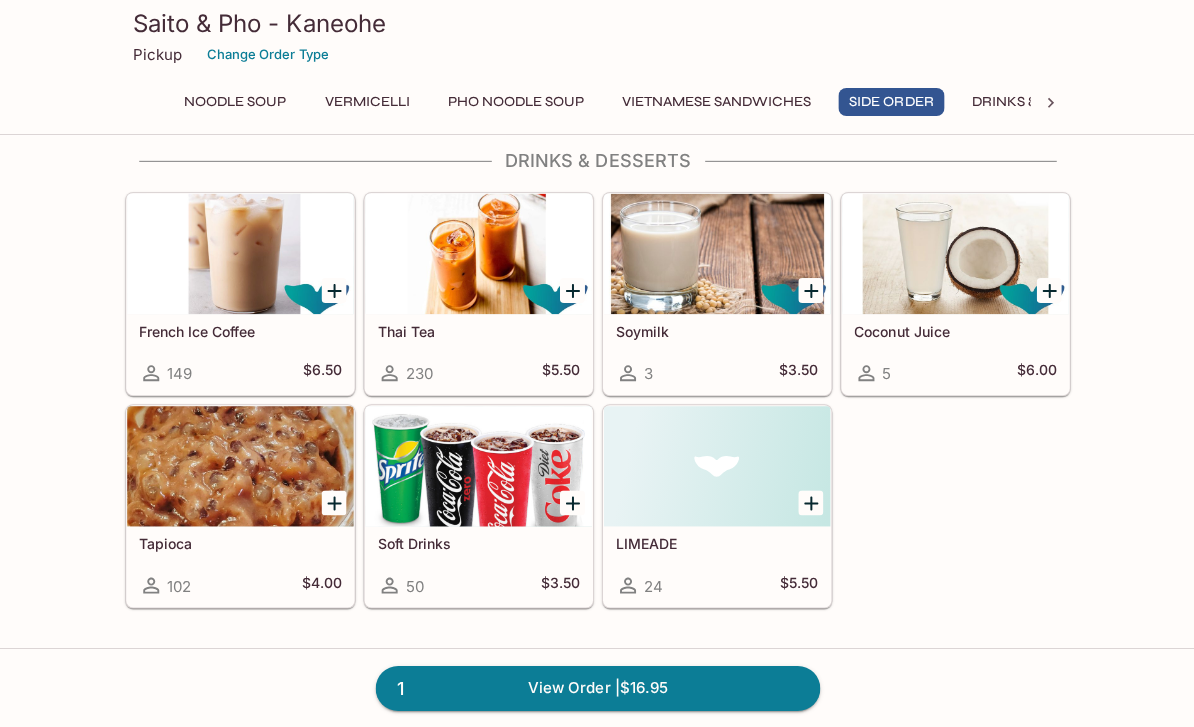 scroll, scrollTop: 2793, scrollLeft: 0, axis: vertical 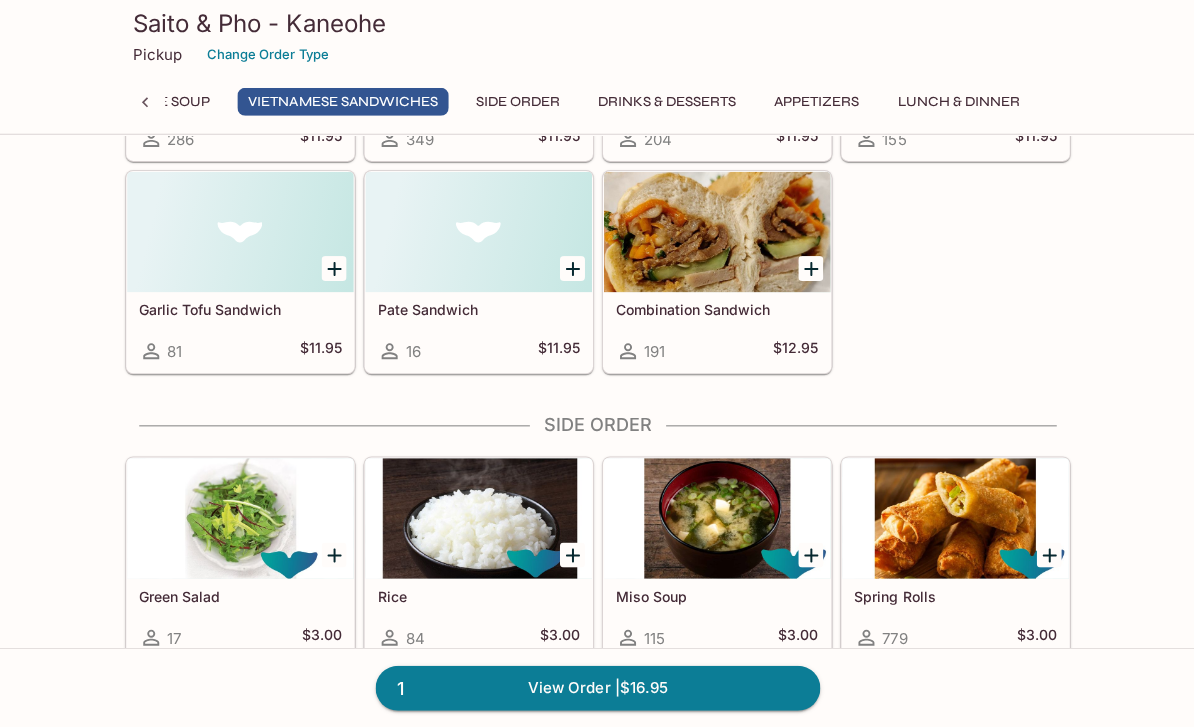 click 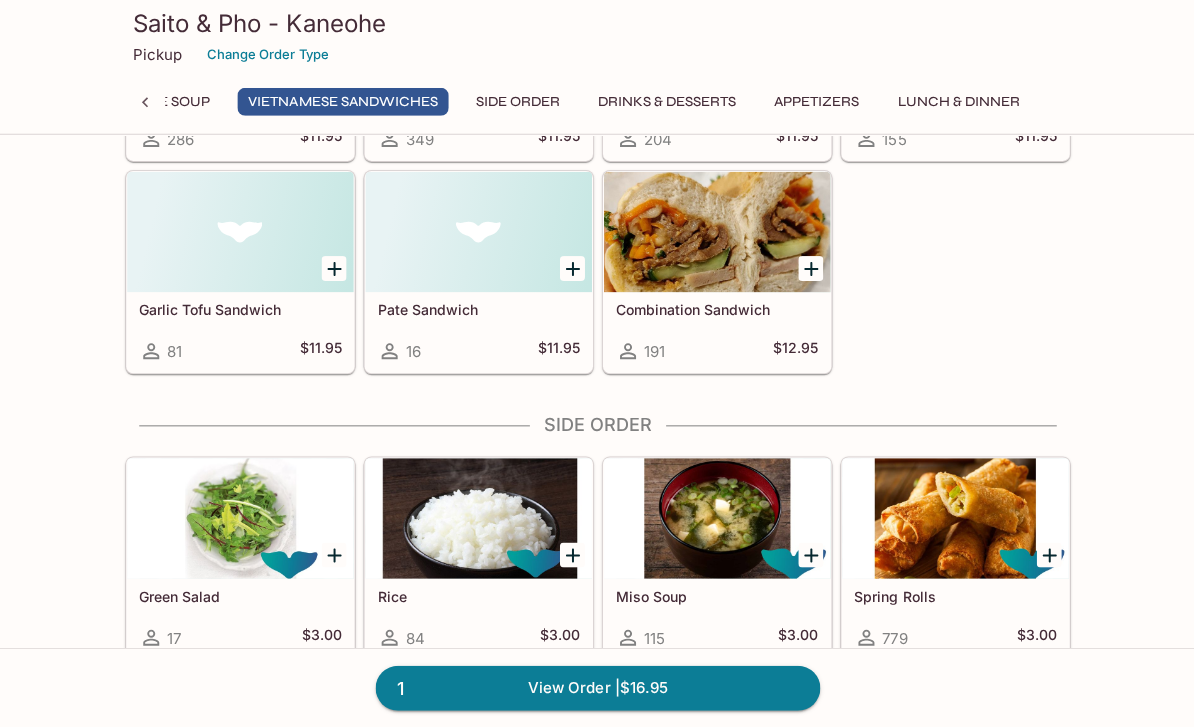 scroll, scrollTop: 0, scrollLeft: 0, axis: both 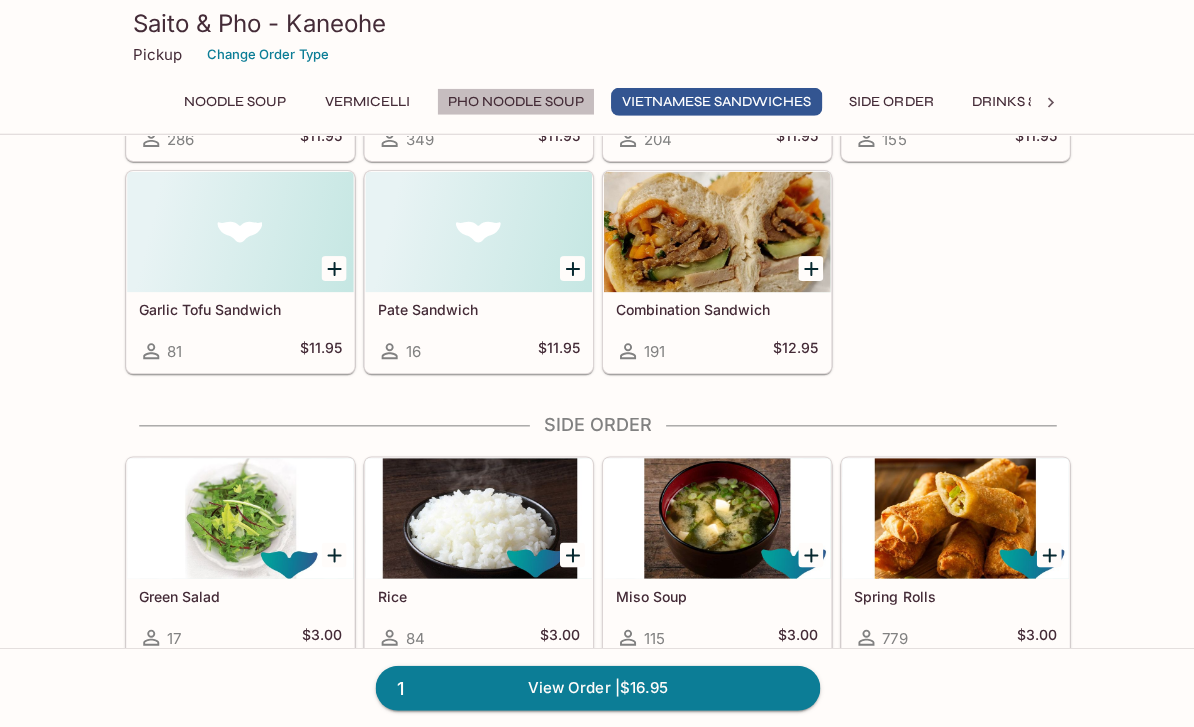 click on "Pho Noodle Soup" at bounding box center (515, 102) 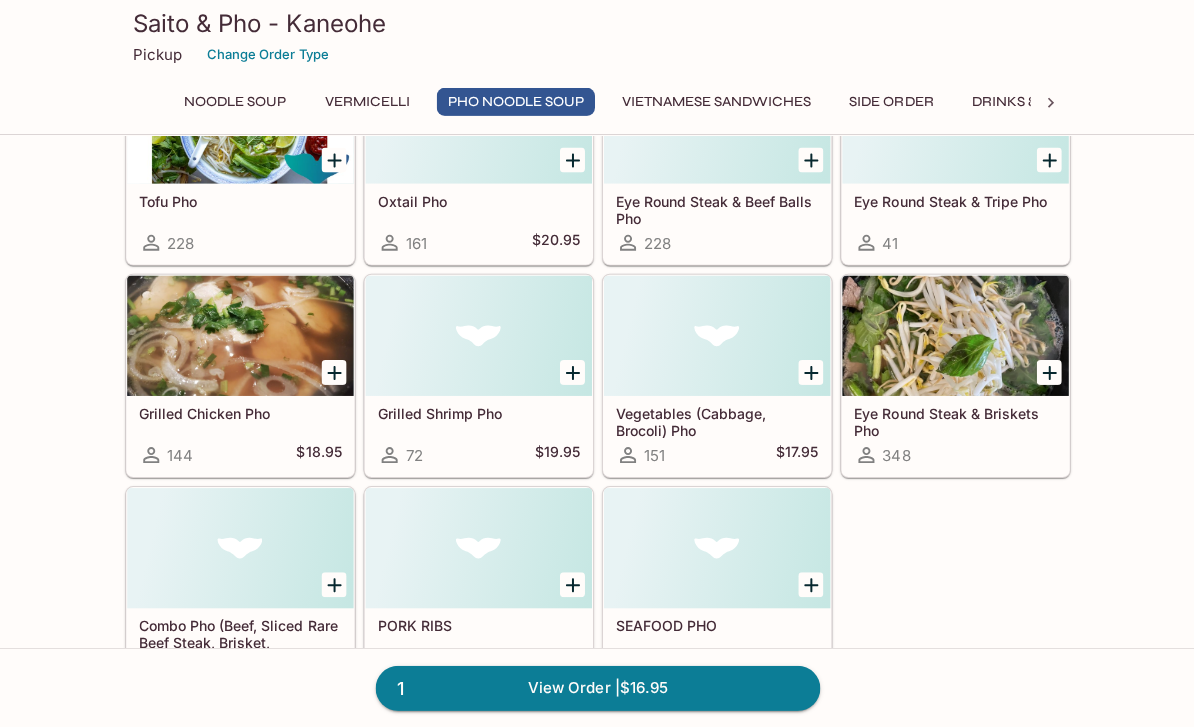 scroll, scrollTop: 1360, scrollLeft: 0, axis: vertical 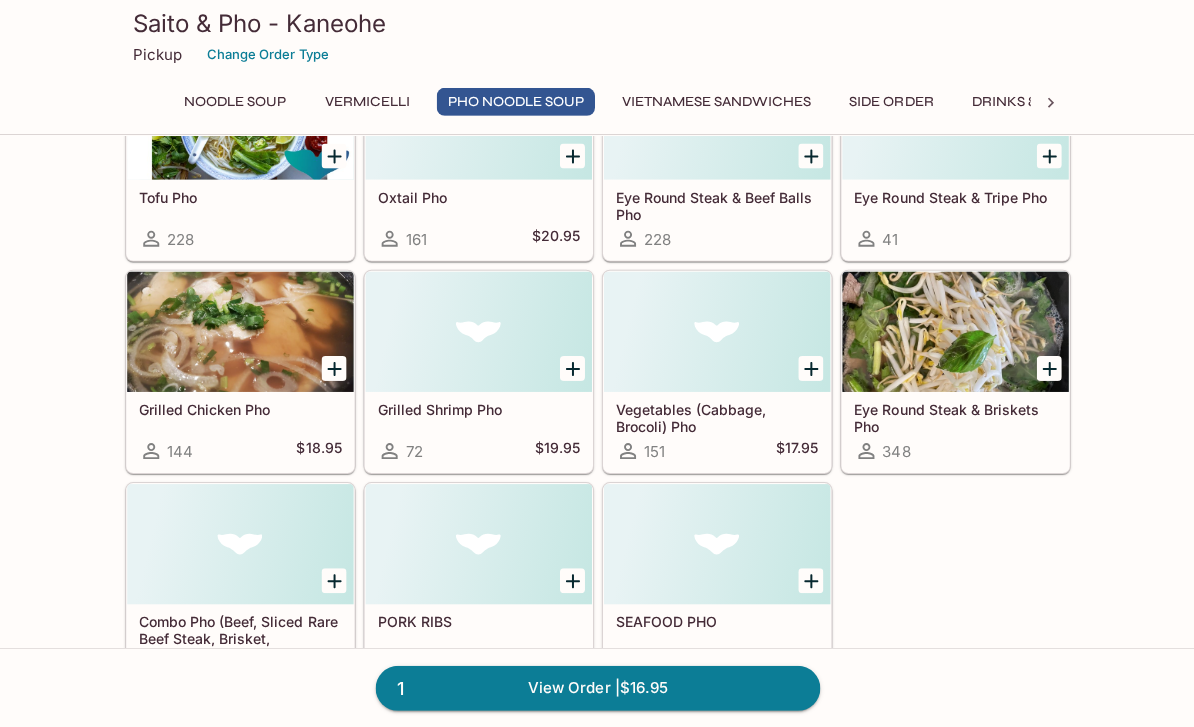 click 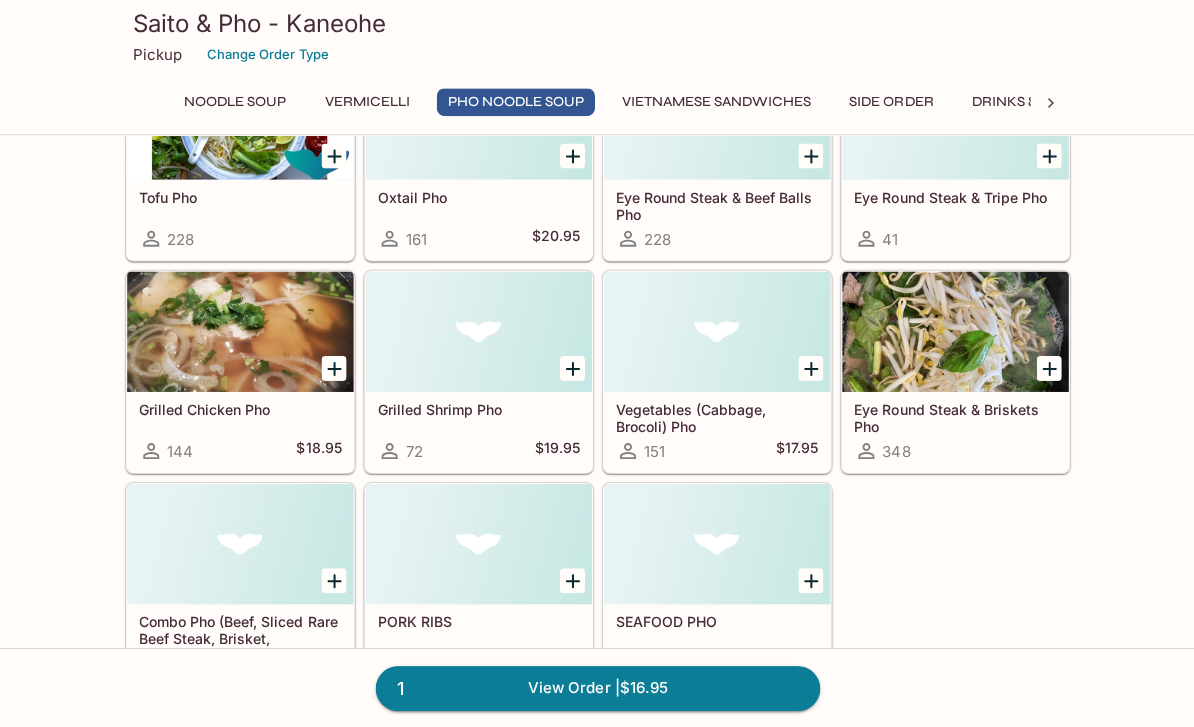 scroll, scrollTop: 0, scrollLeft: 0, axis: both 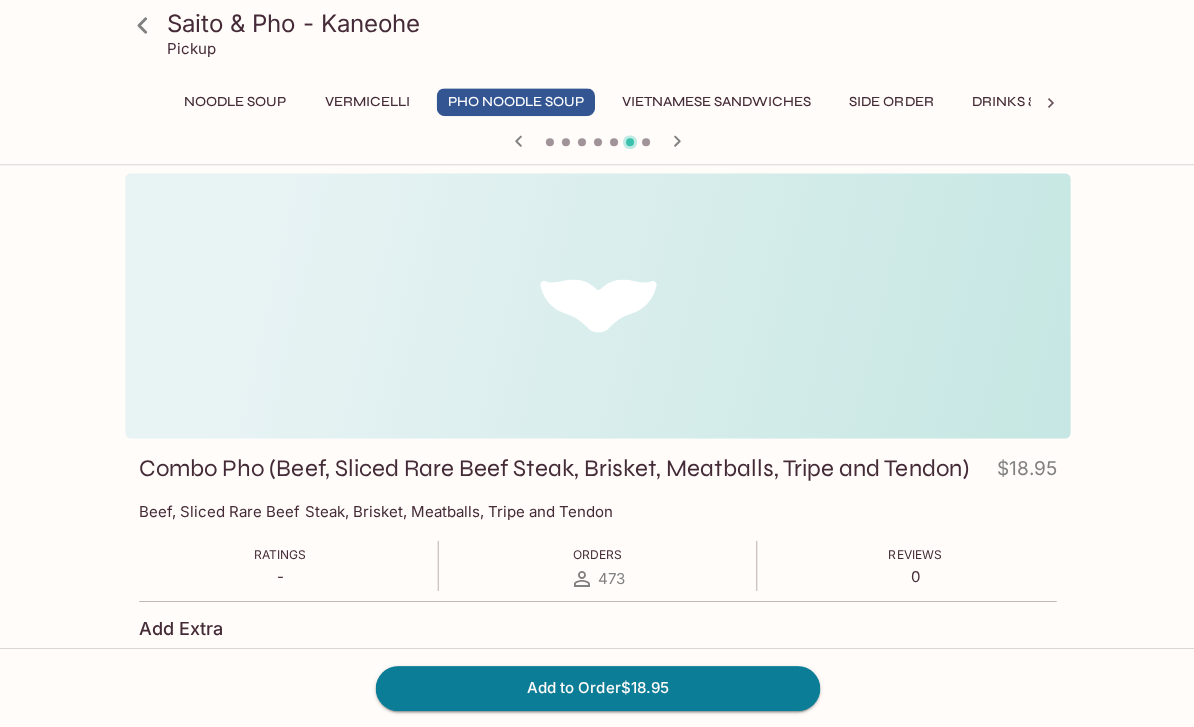 click on "Add to Order  $18.95" at bounding box center (597, 687) 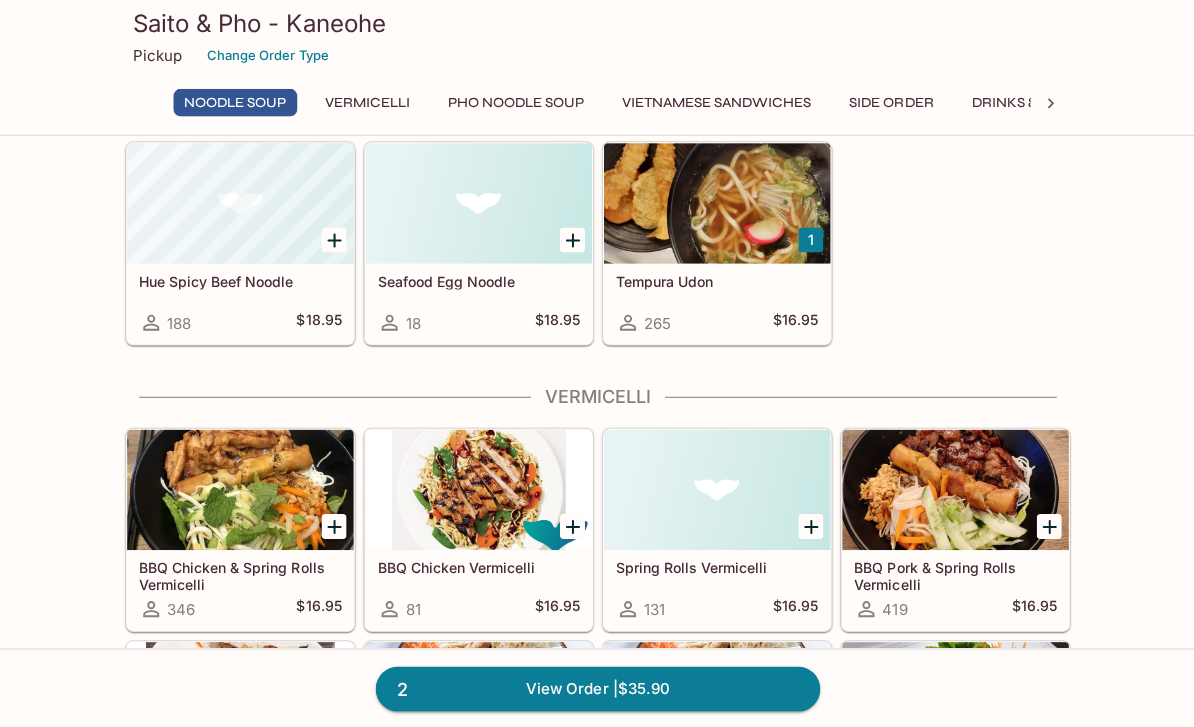 scroll, scrollTop: 0, scrollLeft: 0, axis: both 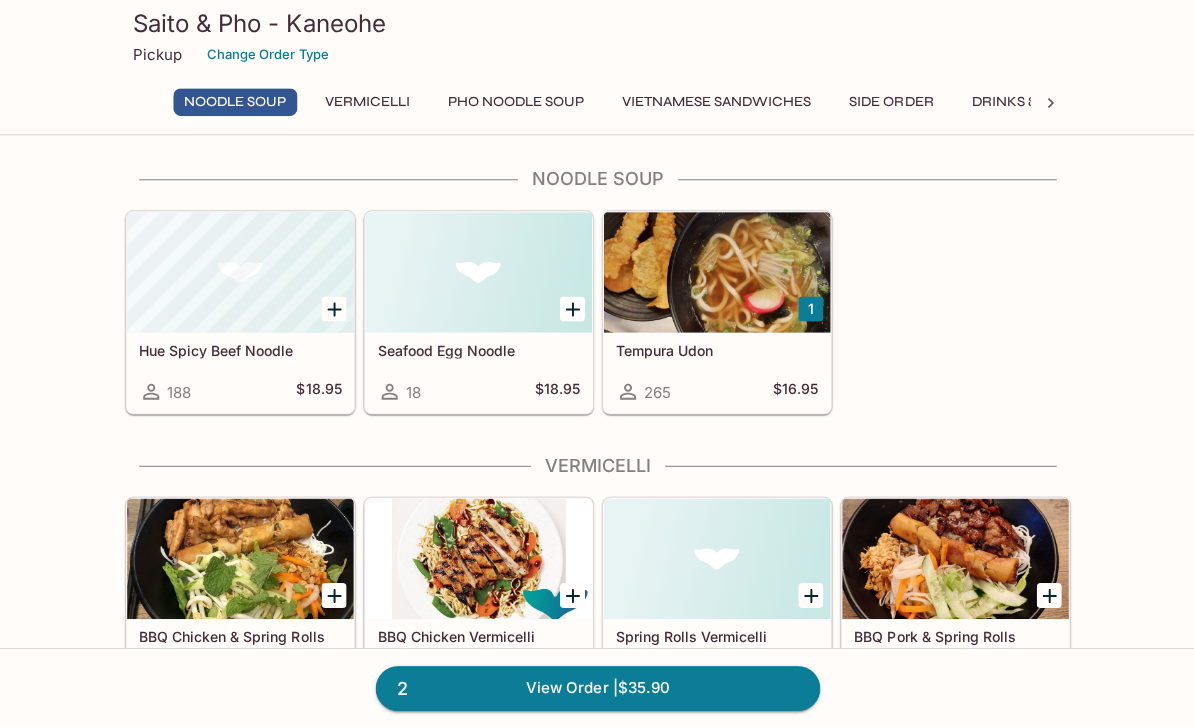 click on "Pho Noodle Soup" at bounding box center (515, 102) 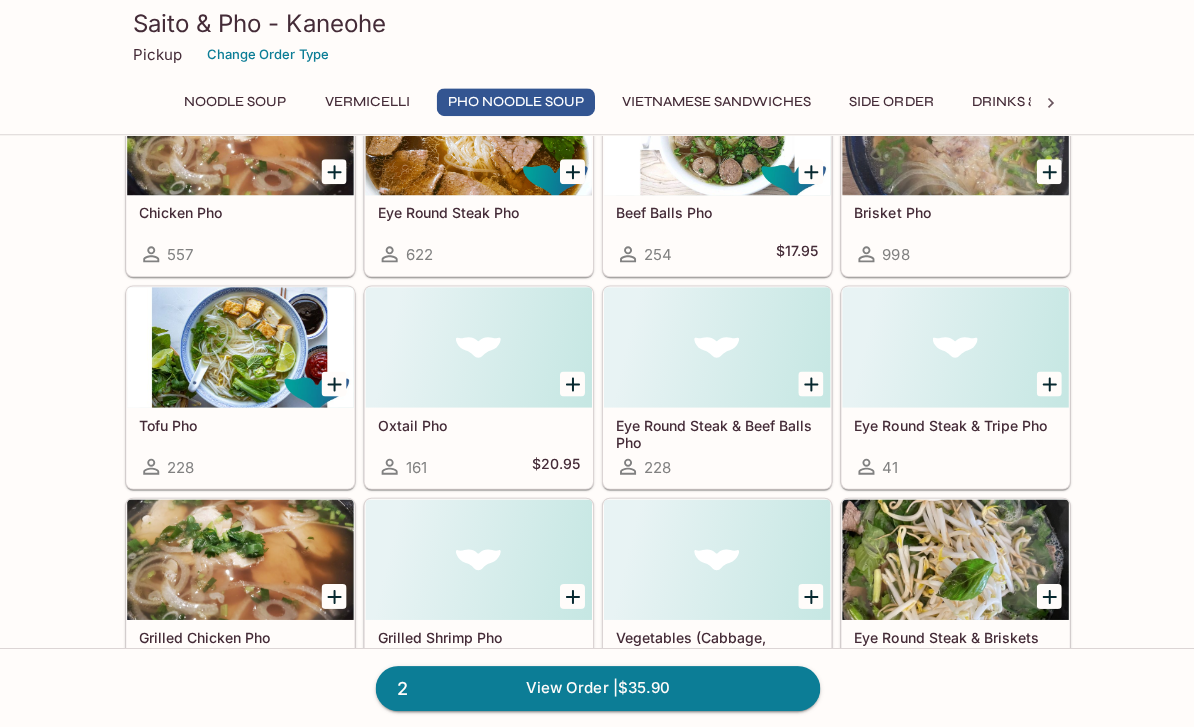 scroll, scrollTop: 1135, scrollLeft: 0, axis: vertical 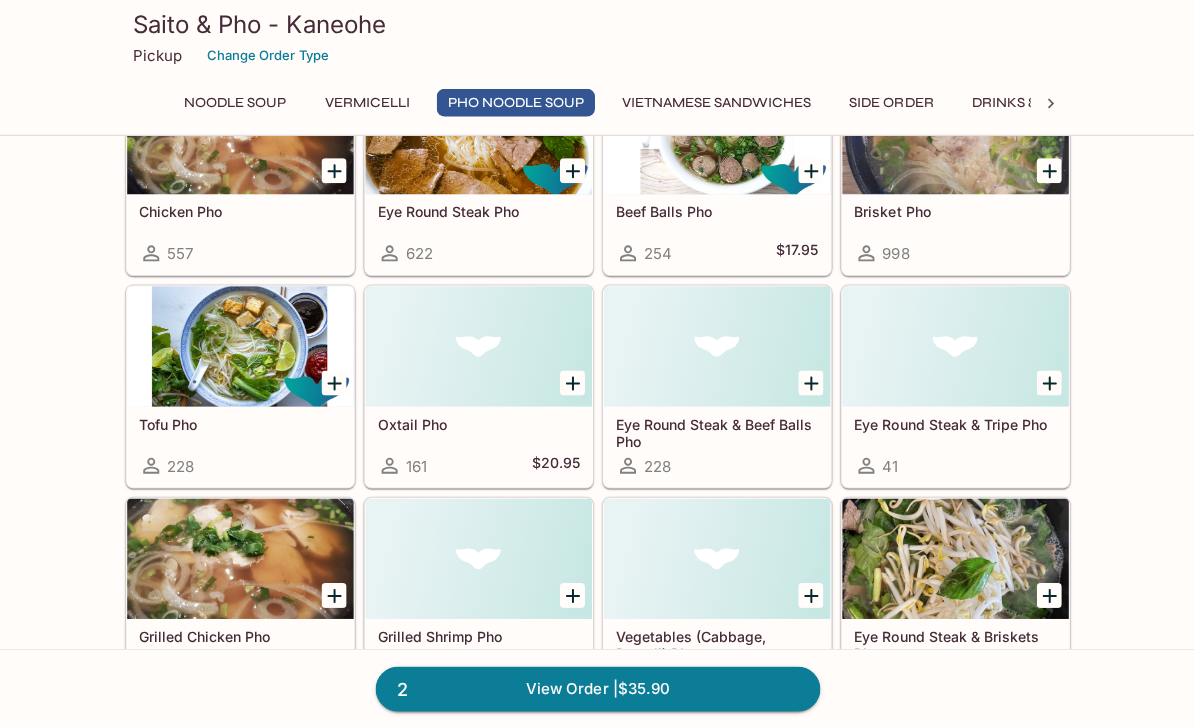 click 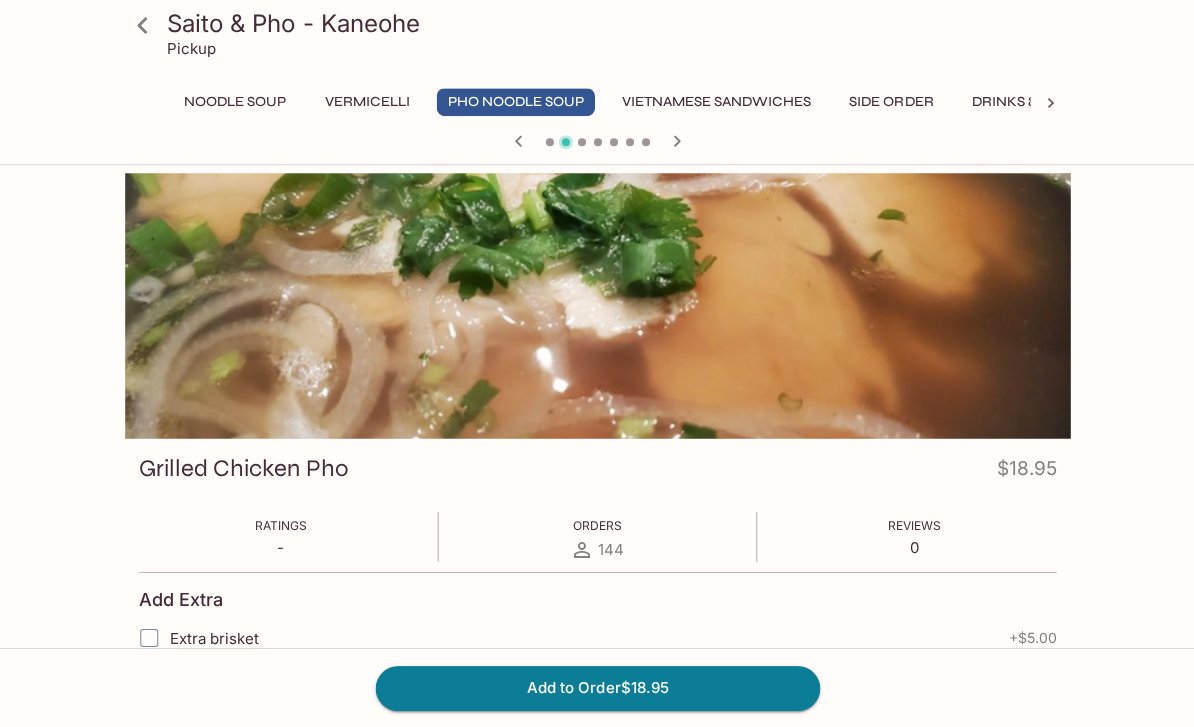 click on "Add to Order  $18.95" at bounding box center [597, 687] 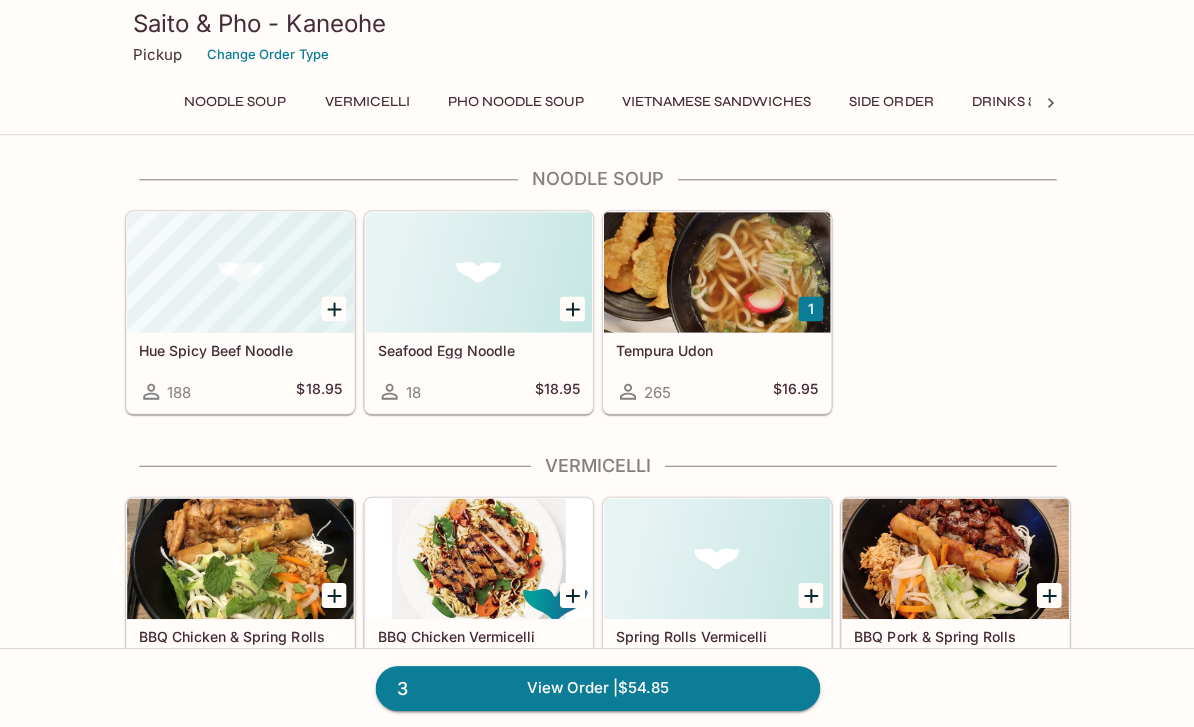 click on "Noodle Soup" at bounding box center [235, 102] 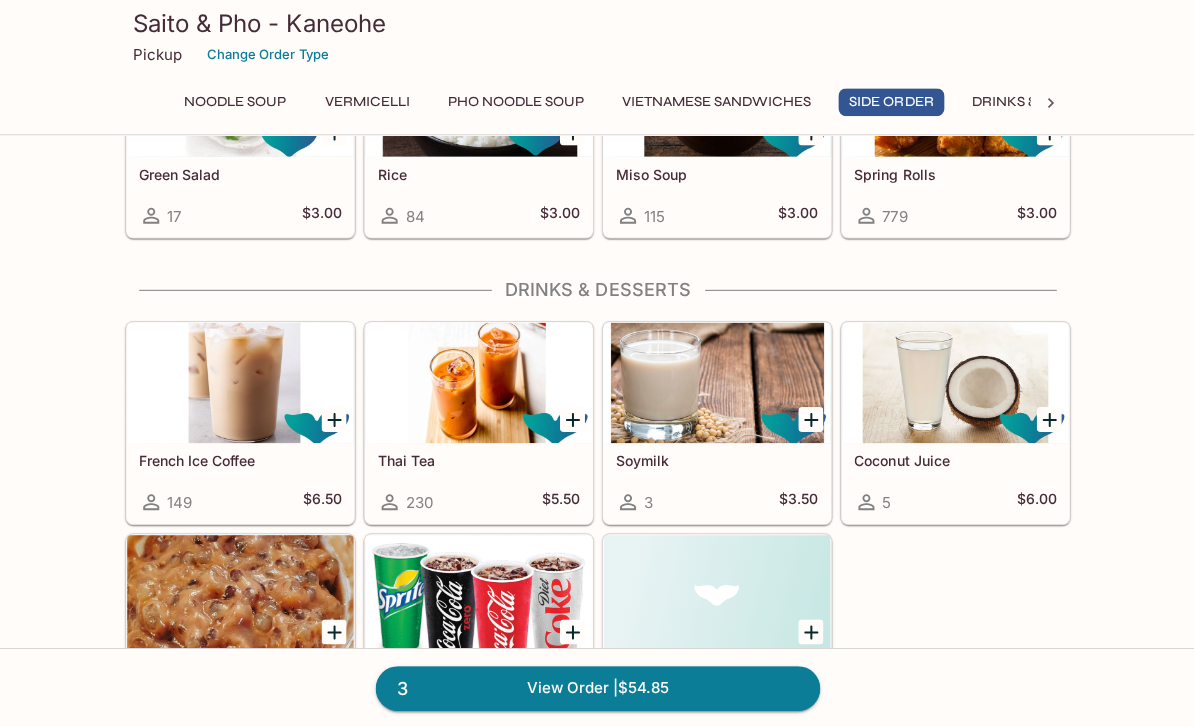 scroll, scrollTop: 2764, scrollLeft: 0, axis: vertical 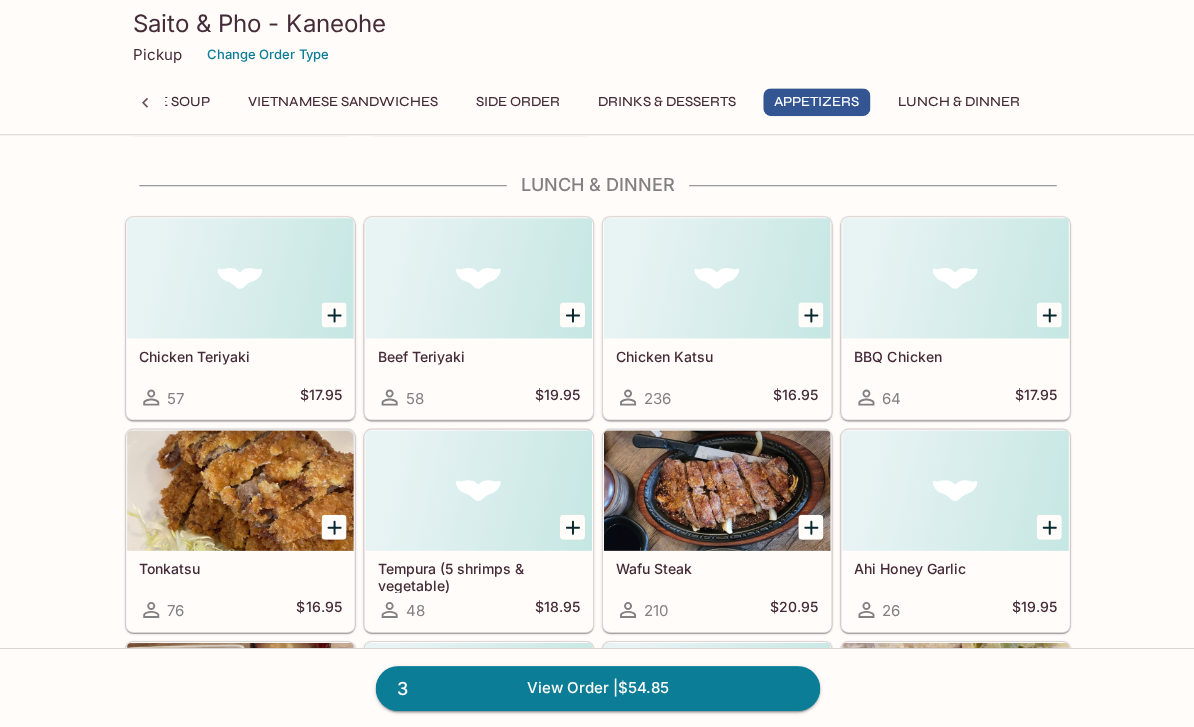 click at bounding box center (240, 490) 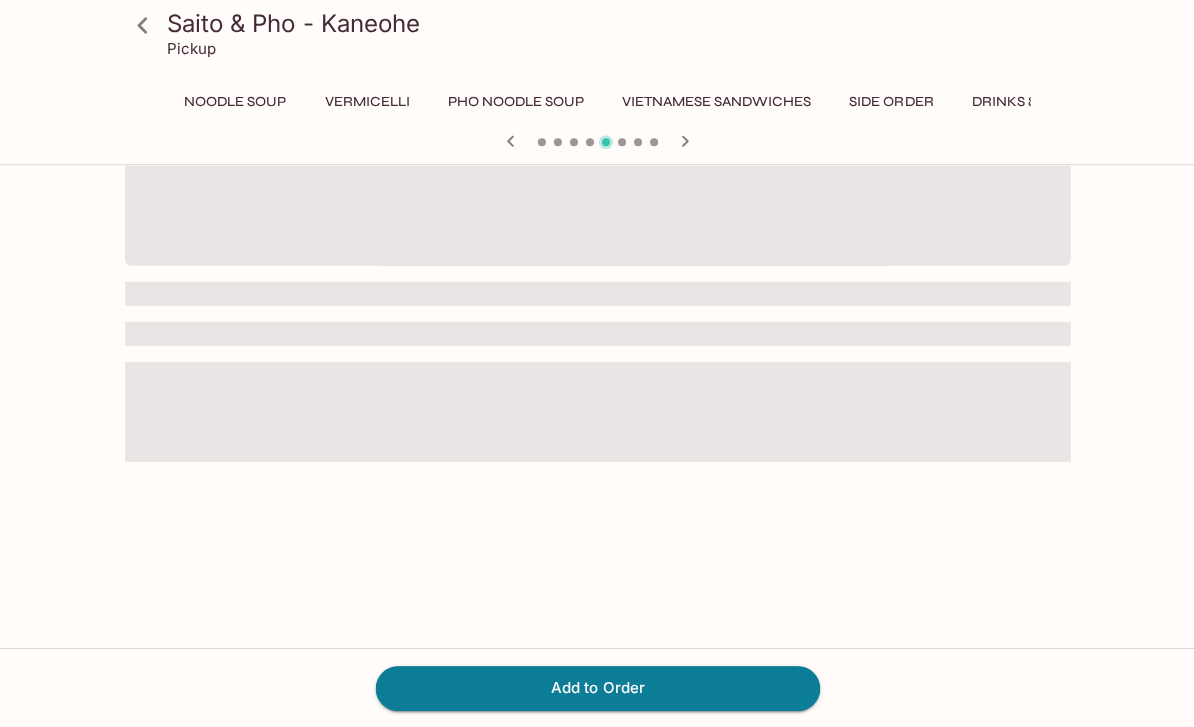 scroll, scrollTop: 0, scrollLeft: 0, axis: both 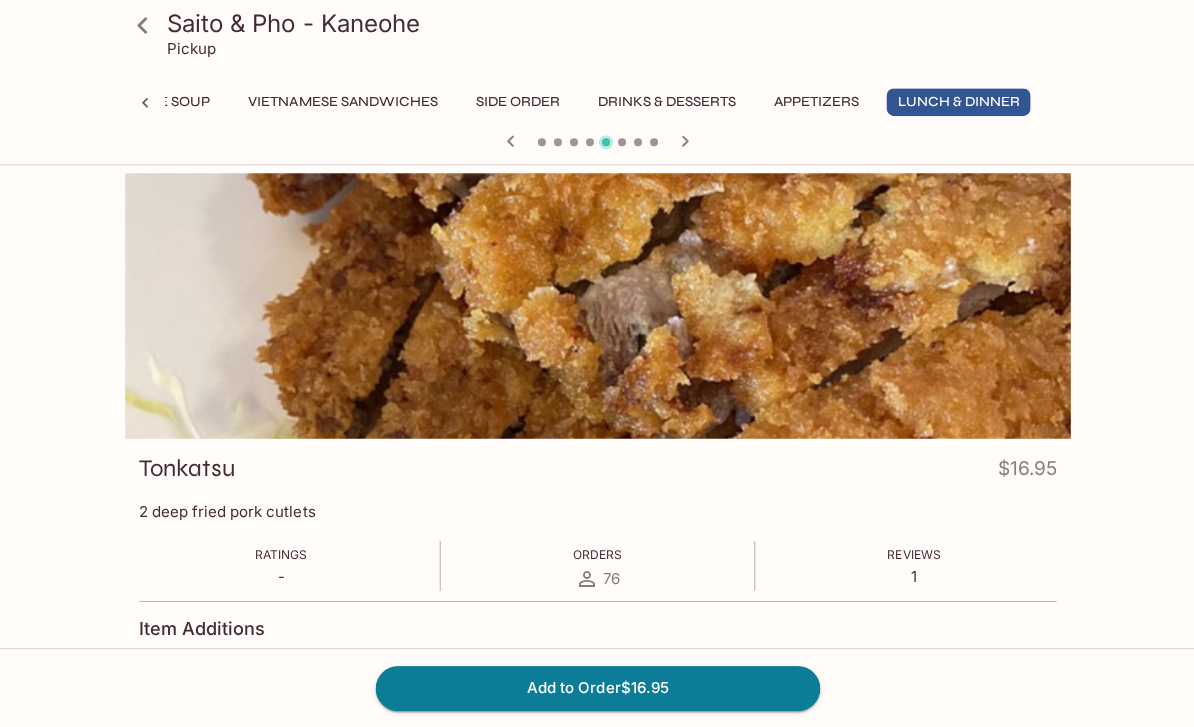 click 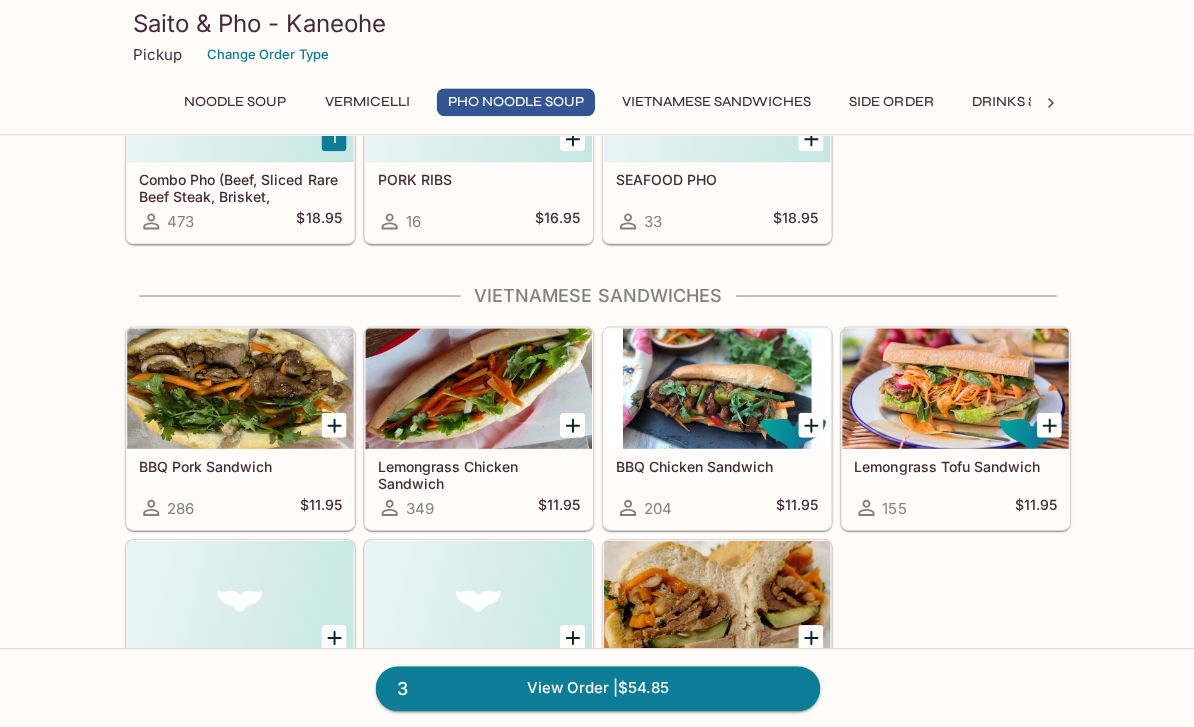 scroll, scrollTop: 1800, scrollLeft: 0, axis: vertical 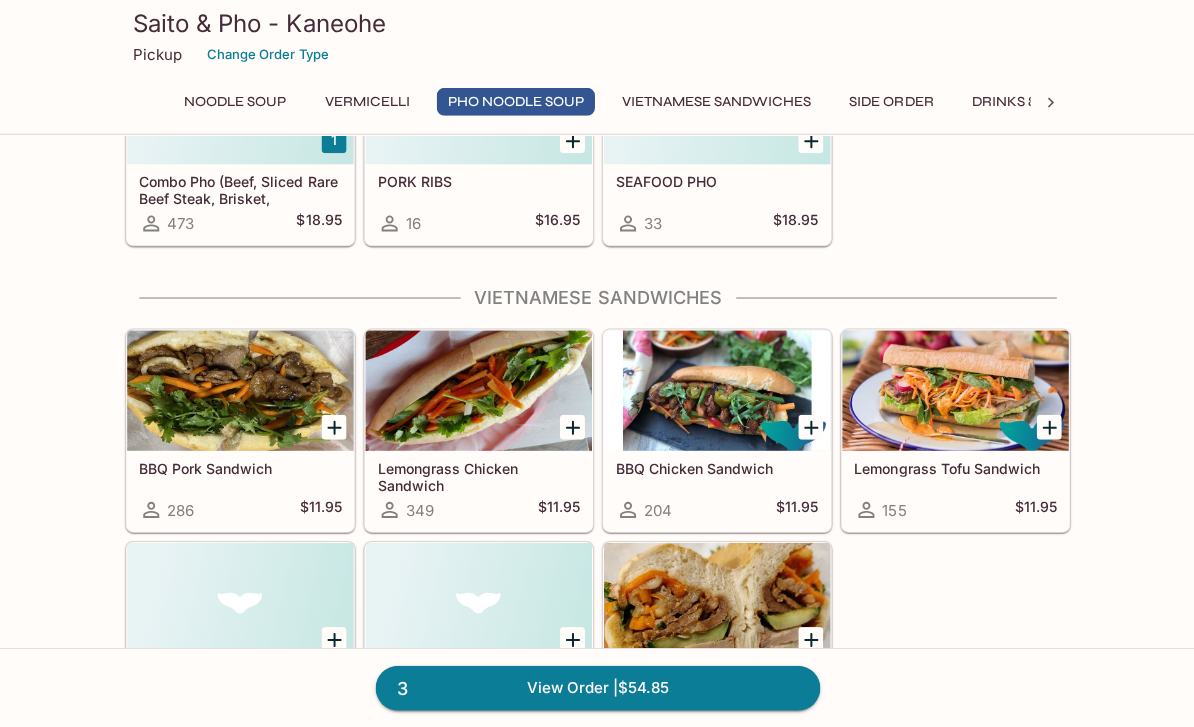 click at bounding box center (240, 390) 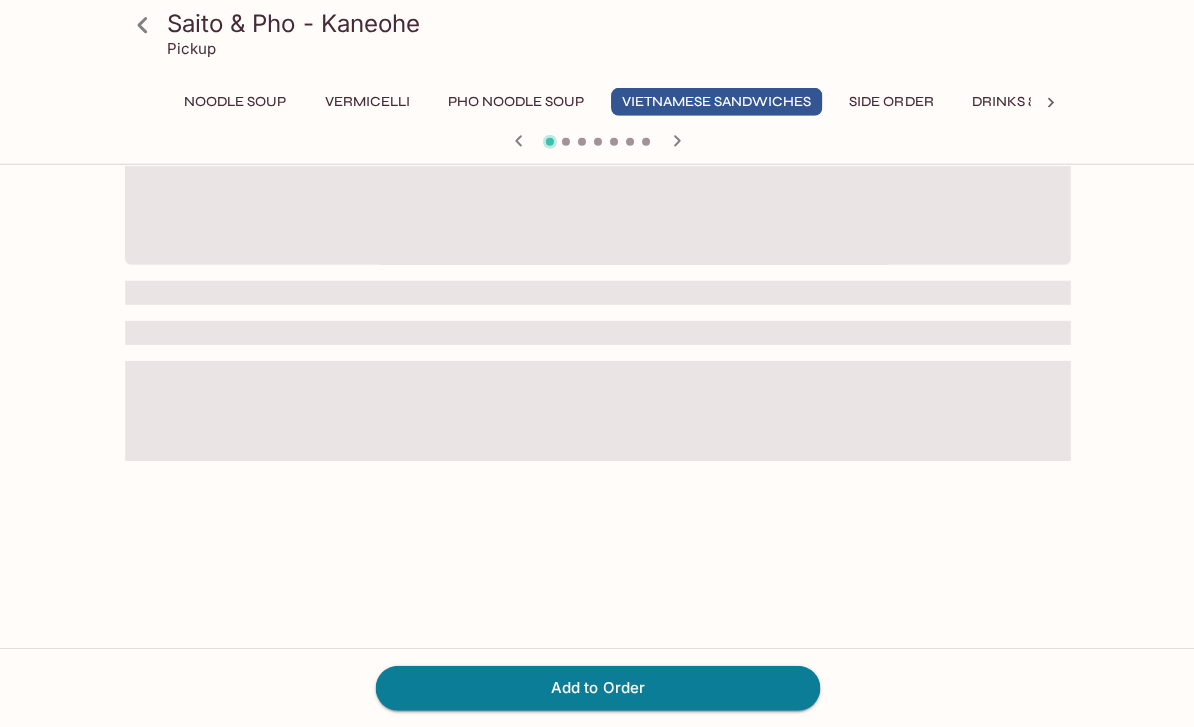 scroll, scrollTop: 0, scrollLeft: 0, axis: both 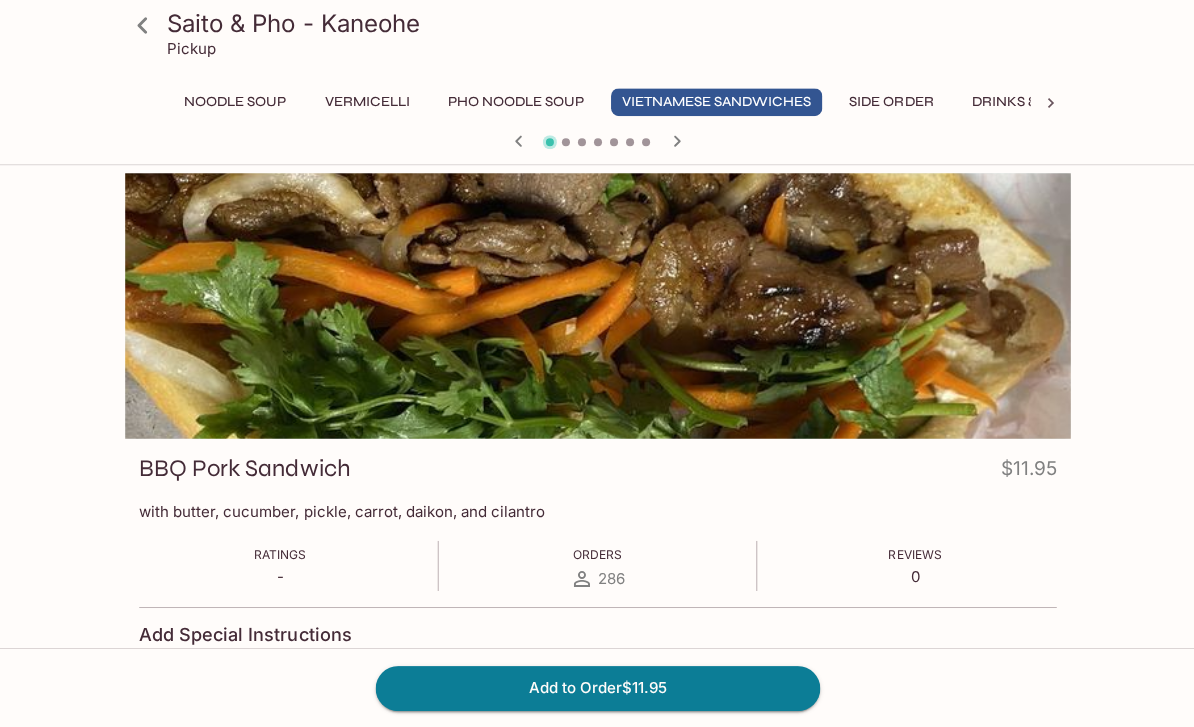 click on "1 BBQ Pork Sandwich $XX.XX with butter, cucumber, pickle, carrot, daikon, and cilantro Ratings - Orders XXX Reviews 0 Add Special Instructions x ​ 1 Lemongrass Chicken Sandwich $XX.XX with butter, cucumber, pickle, carrot, daikon, and cilantro Ratings - Orders XXX Reviews 0 Add Special Instructions x ​ 1 Add to Order  $XX.XX" at bounding box center (597, 742) 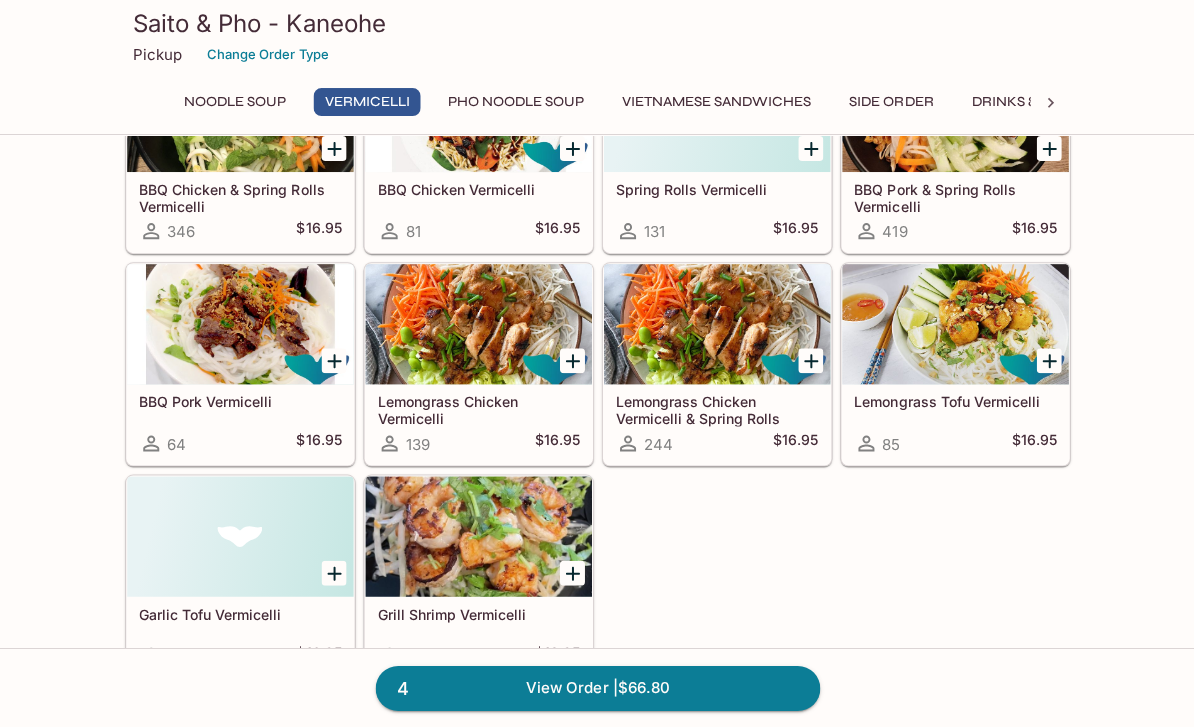 scroll, scrollTop: 447, scrollLeft: 0, axis: vertical 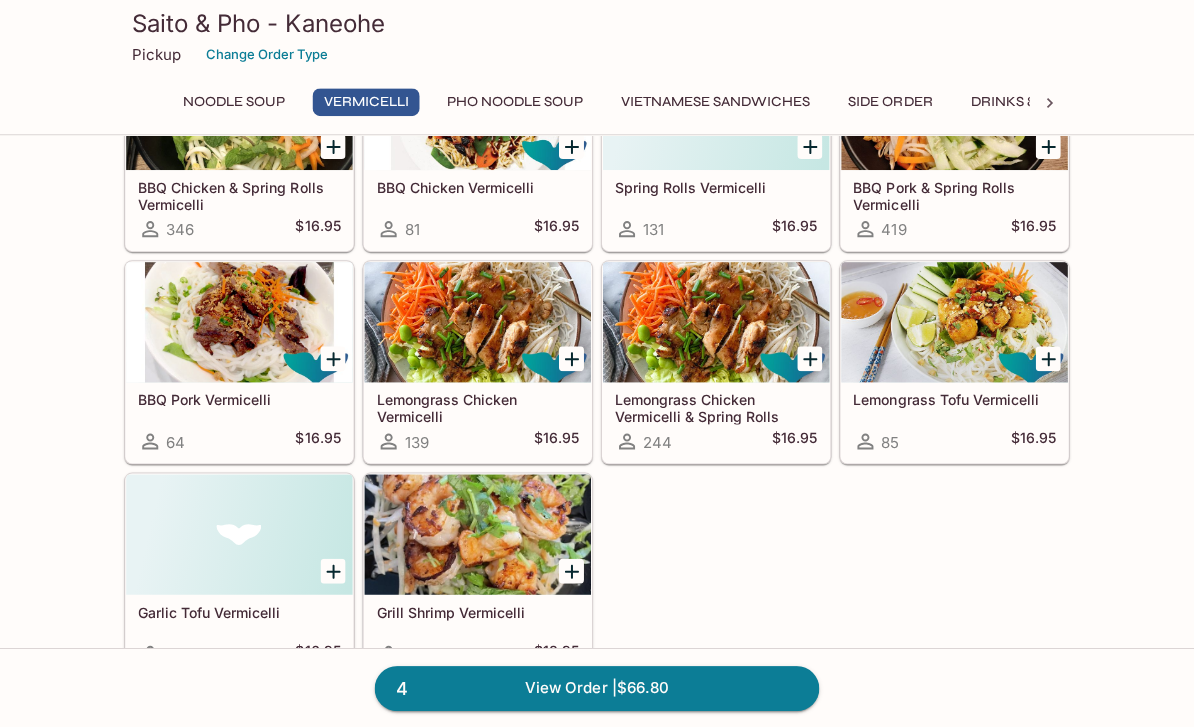 click on "4 View Order |  $66.80" at bounding box center [597, 687] 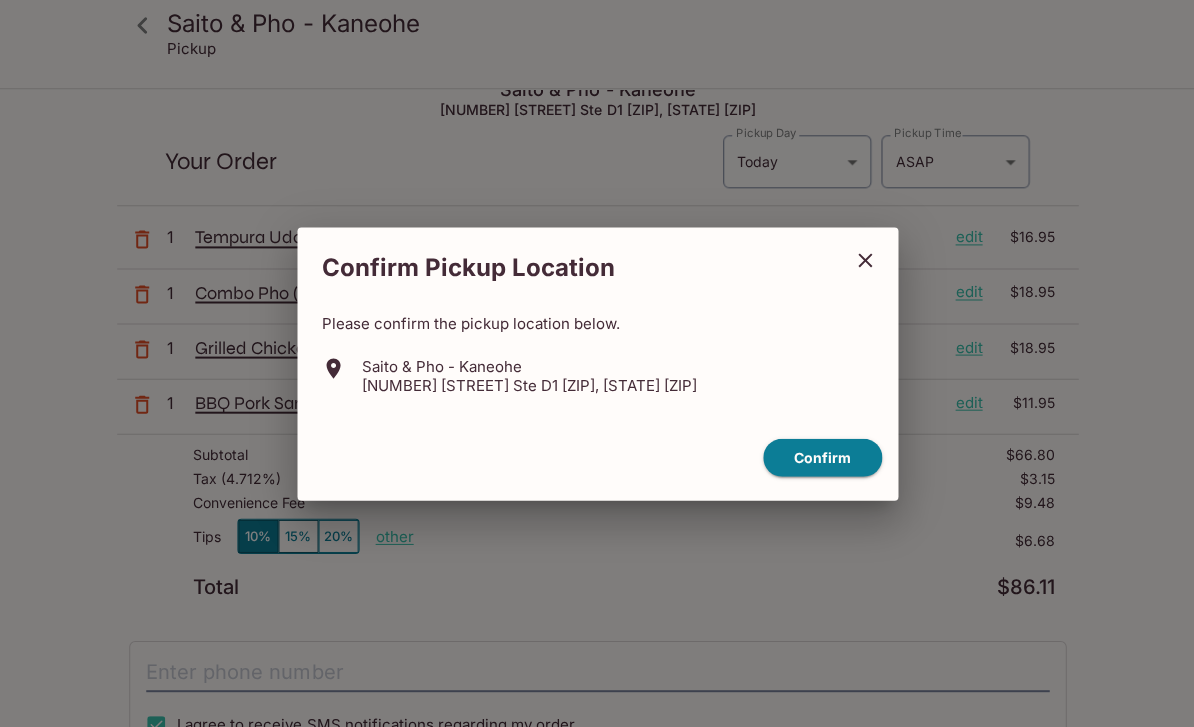 click on "Confirm" at bounding box center (821, 457) 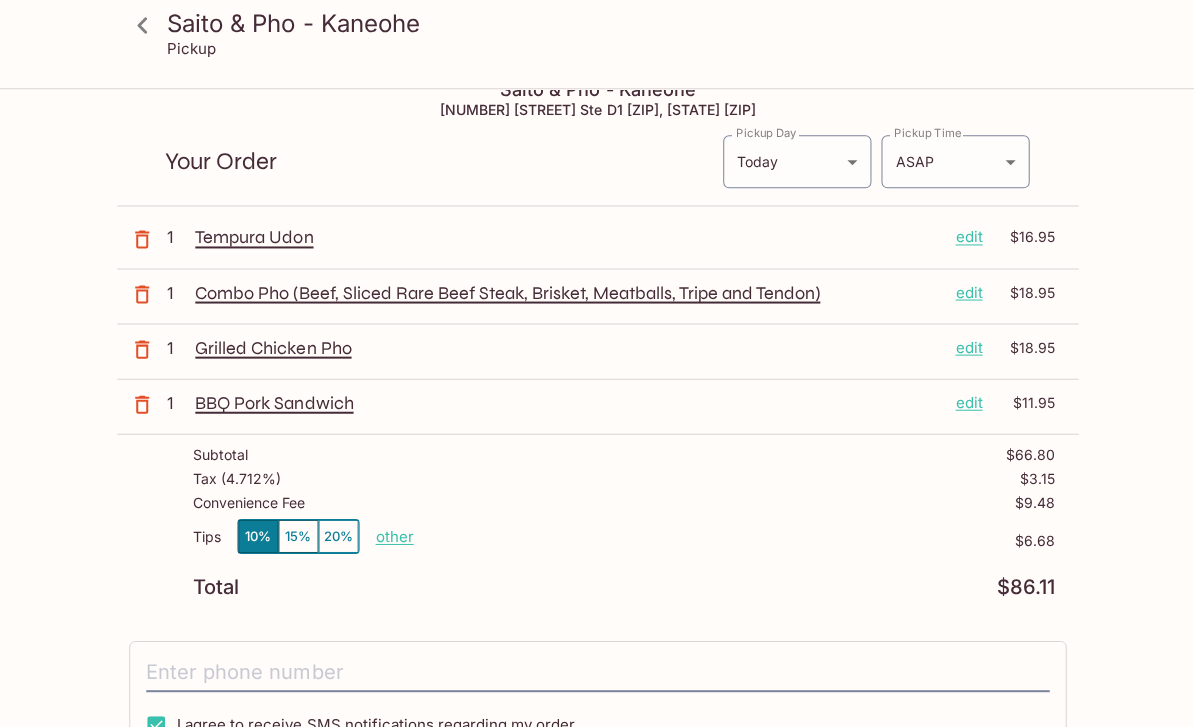 click at bounding box center (597, 672) 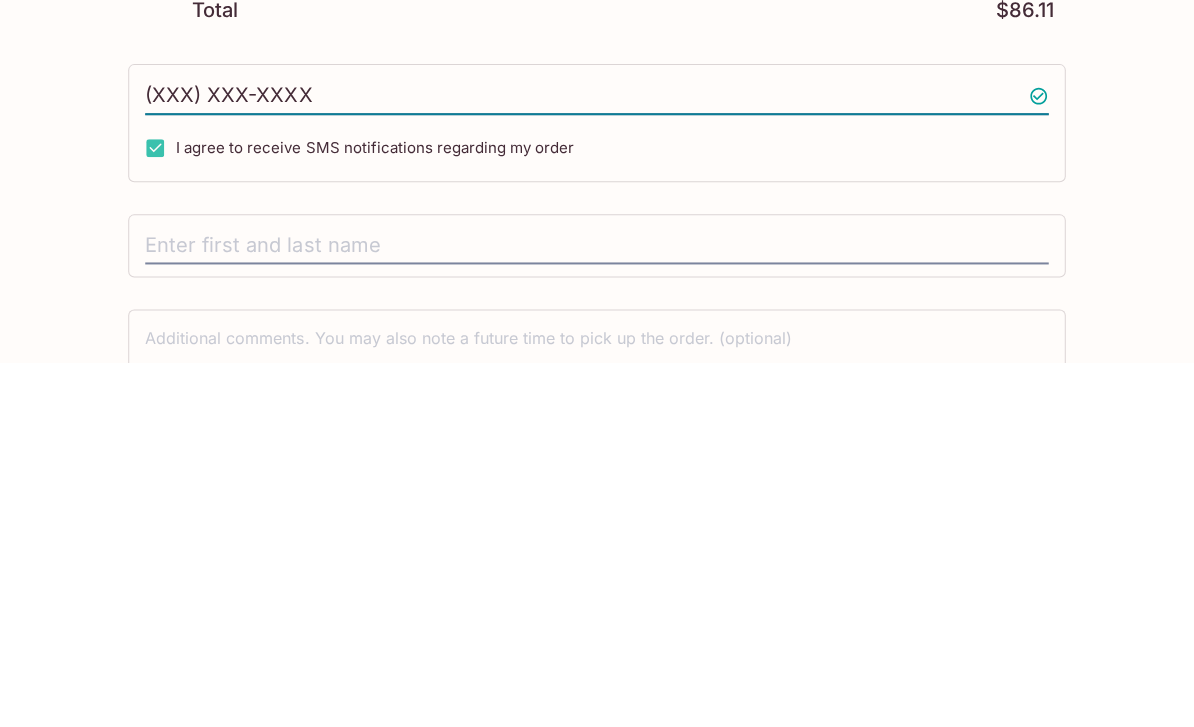 scroll, scrollTop: 243, scrollLeft: 0, axis: vertical 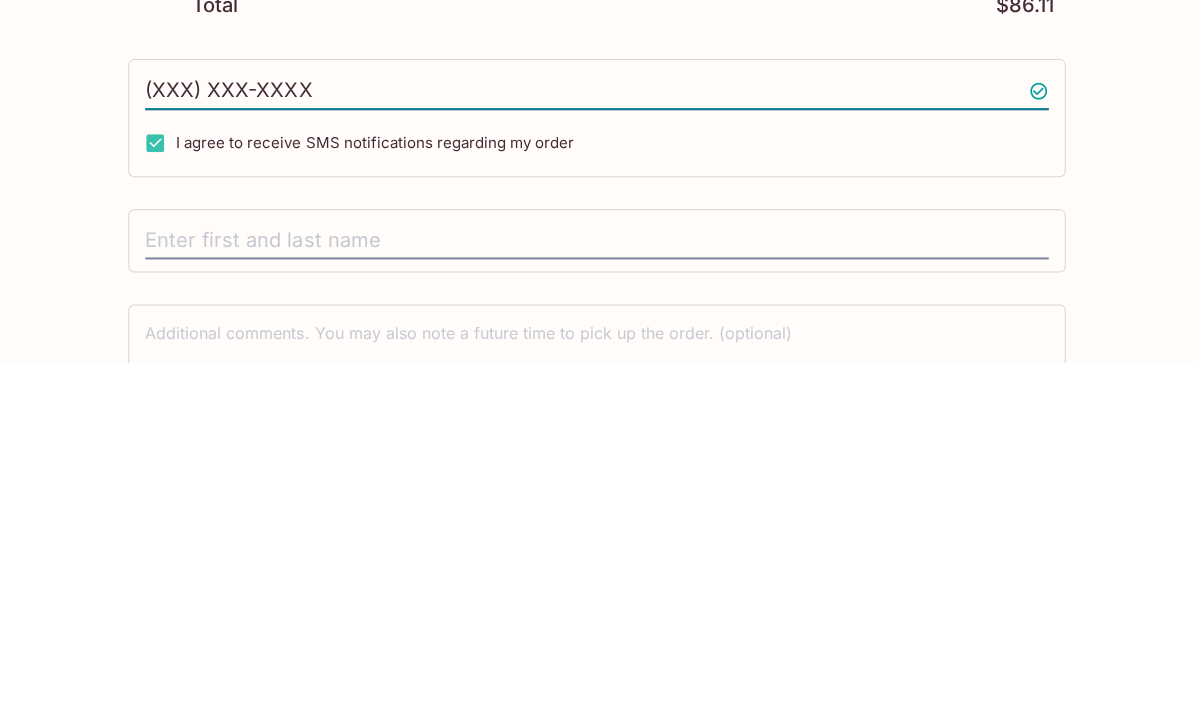 type on "(XXX) XXX-XXXX" 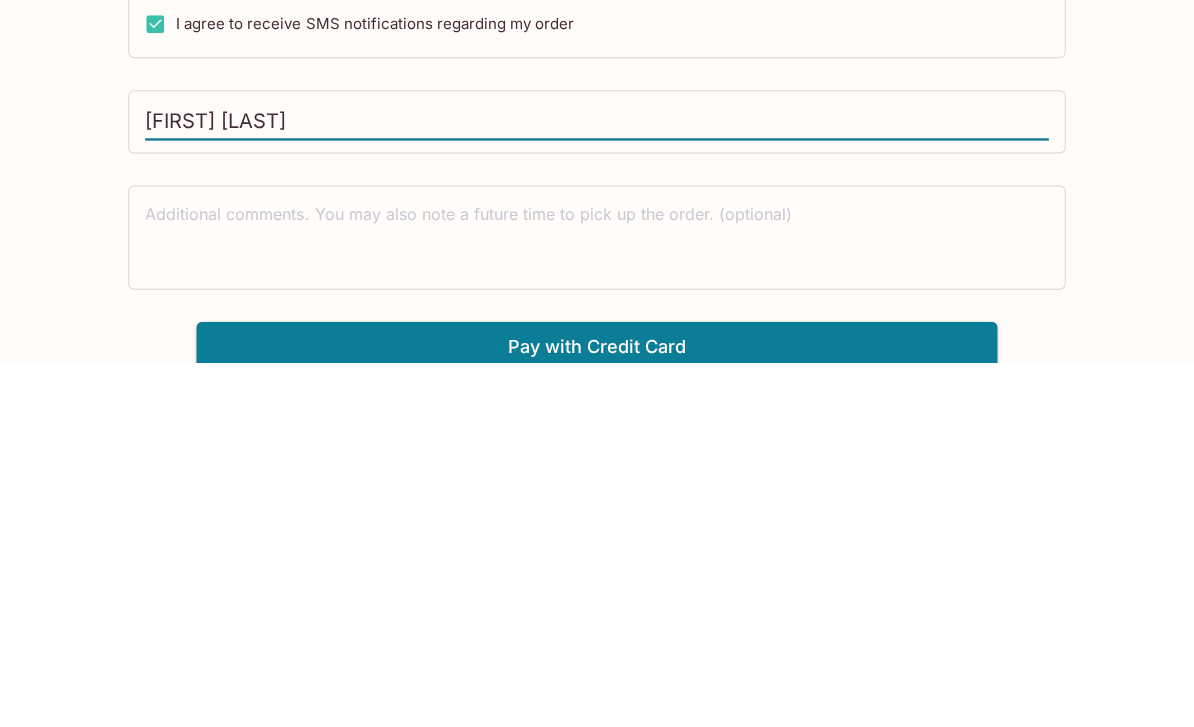 scroll, scrollTop: 370, scrollLeft: 0, axis: vertical 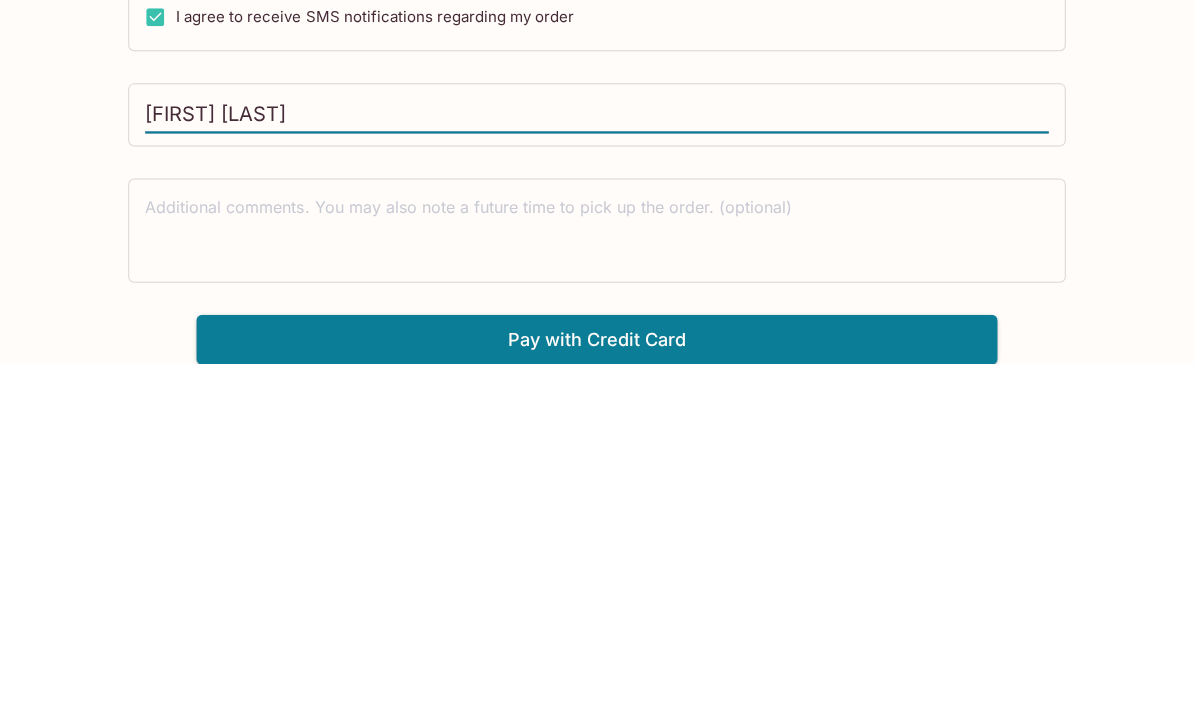 click on "Pay with Credit Card" at bounding box center [597, 703] 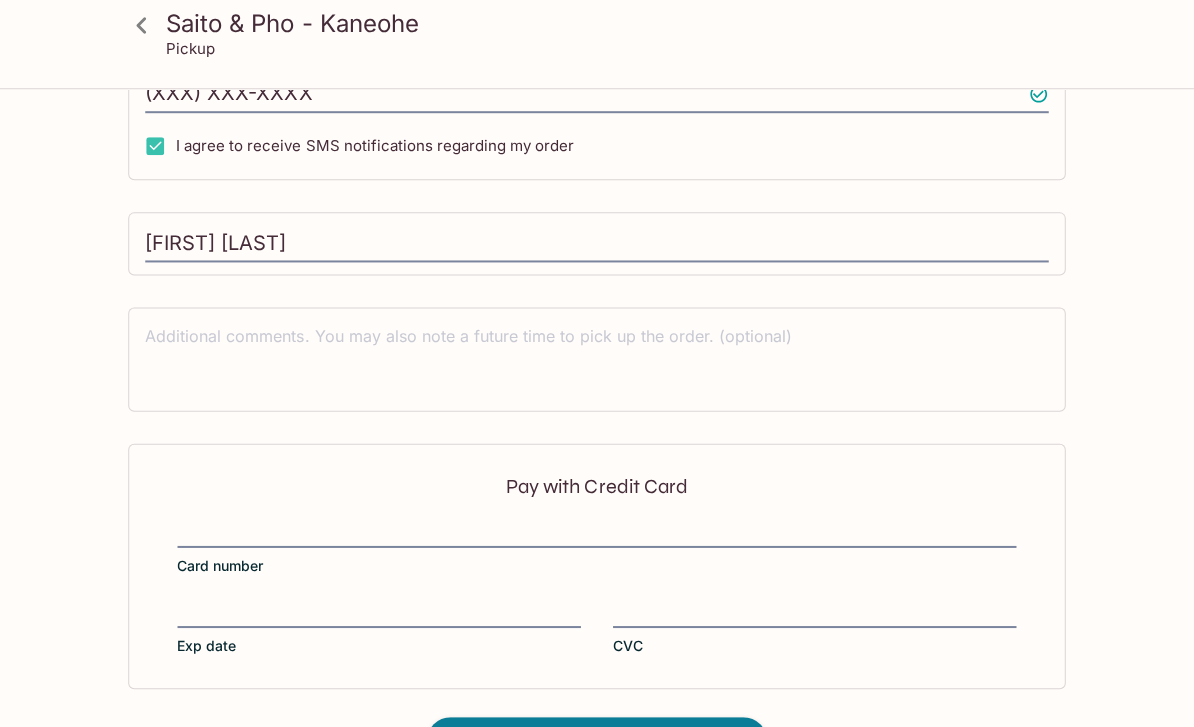 scroll, scrollTop: 607, scrollLeft: 0, axis: vertical 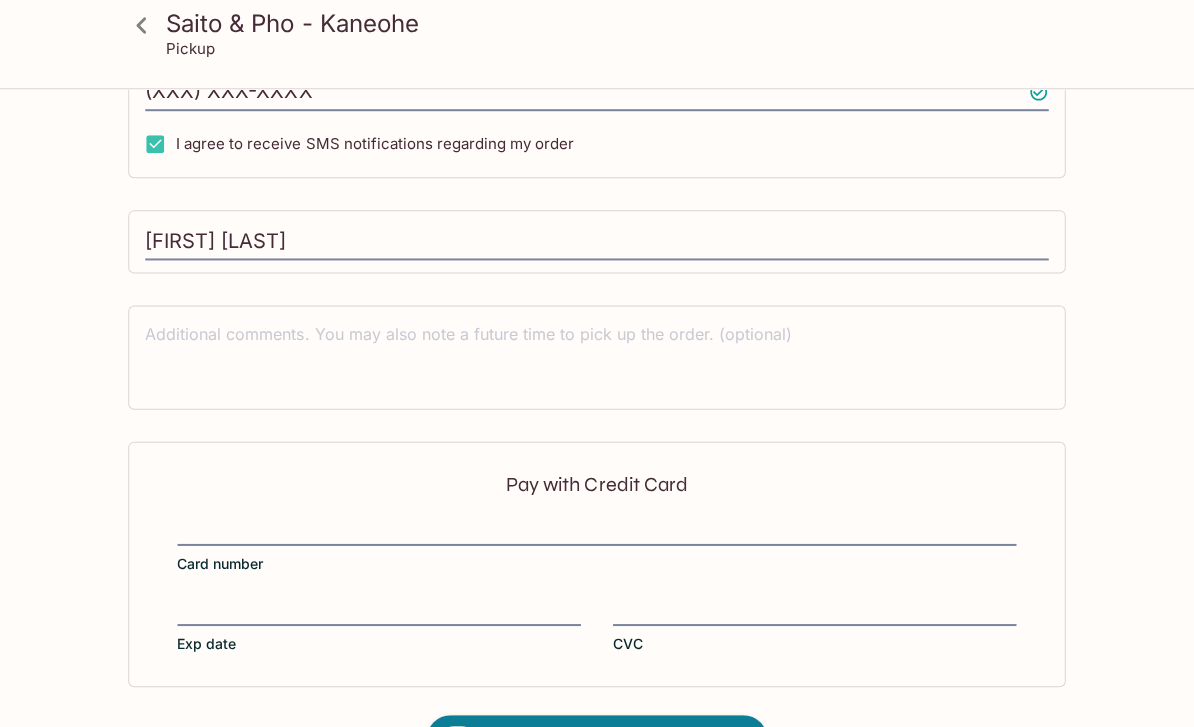 click on "[FIRST] [LAST]" at bounding box center (597, 242) 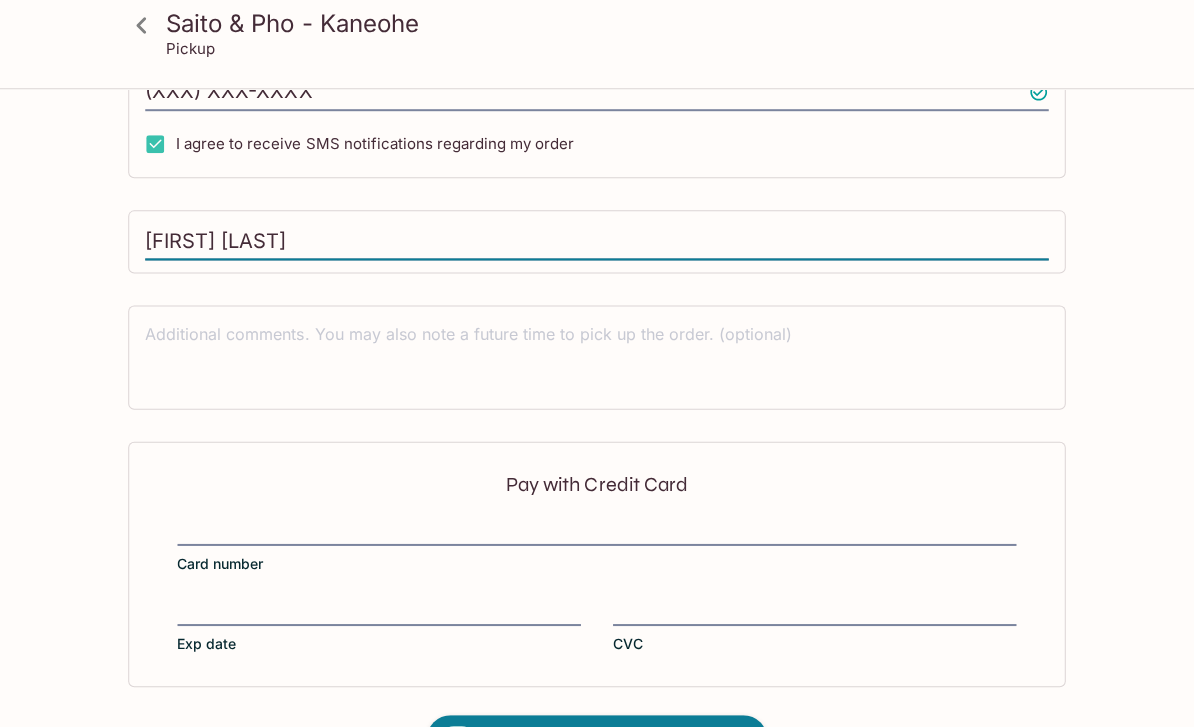 scroll, scrollTop: 606, scrollLeft: 0, axis: vertical 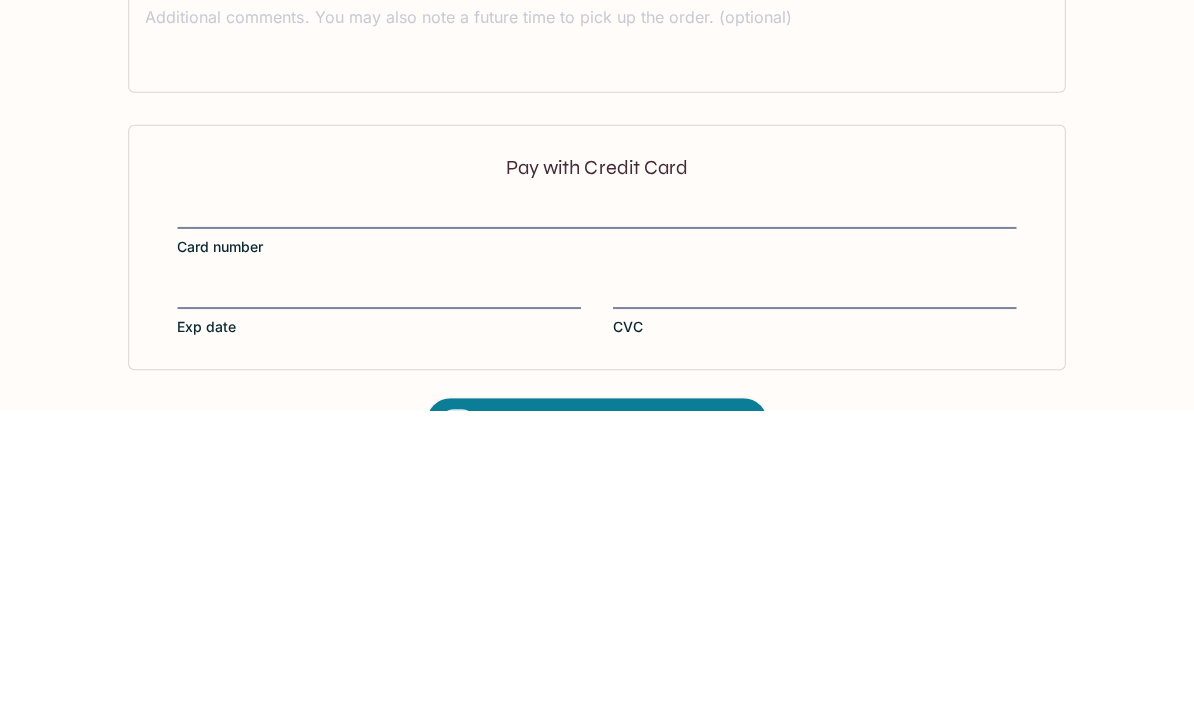 type on "[FIRST] [LAST]" 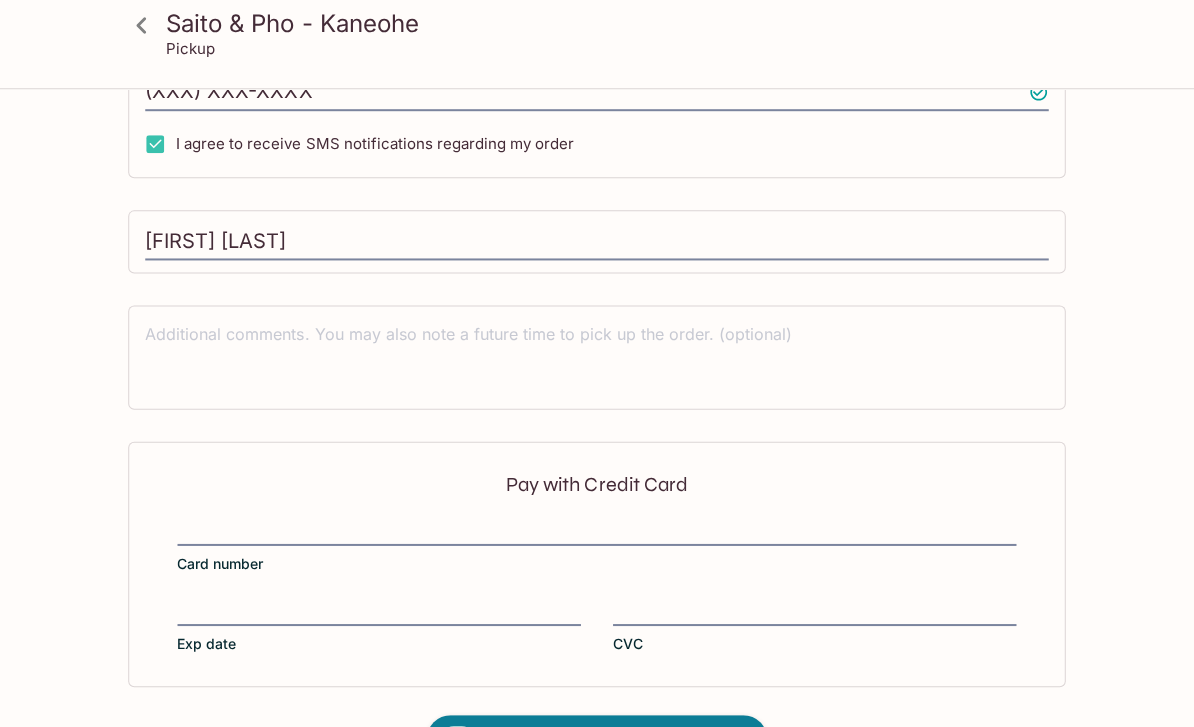 scroll, scrollTop: 606, scrollLeft: 0, axis: vertical 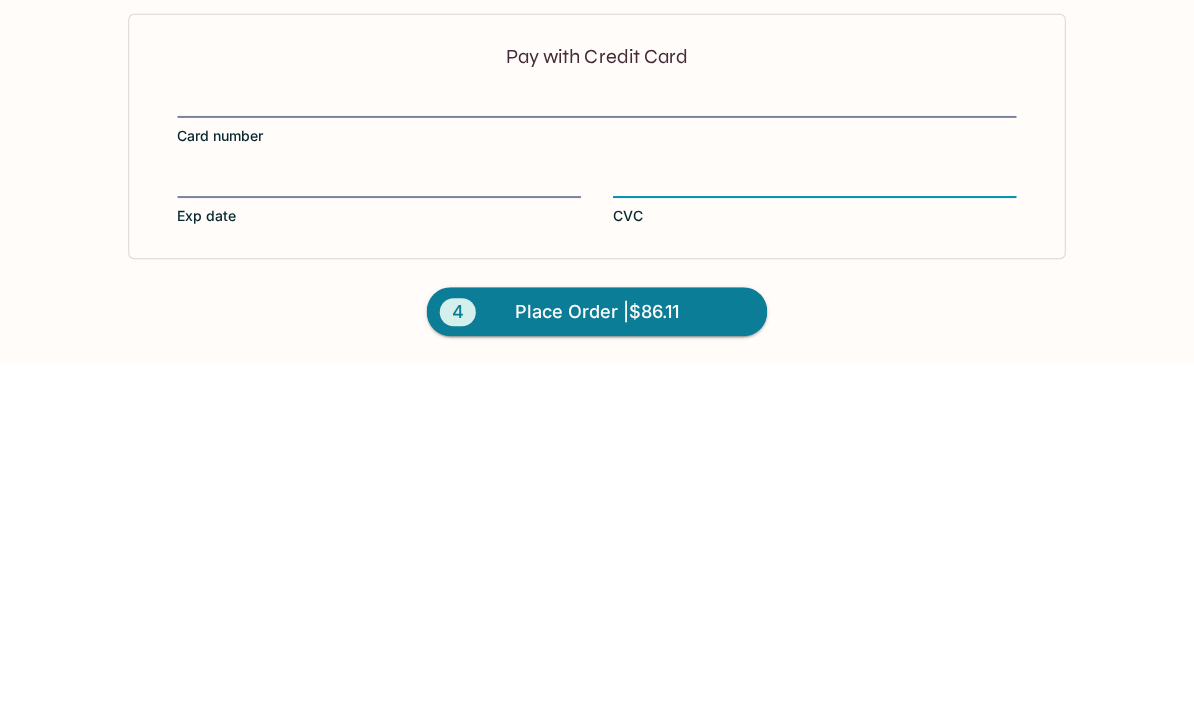 click on "Place Order |  $86.11" at bounding box center [597, 676] 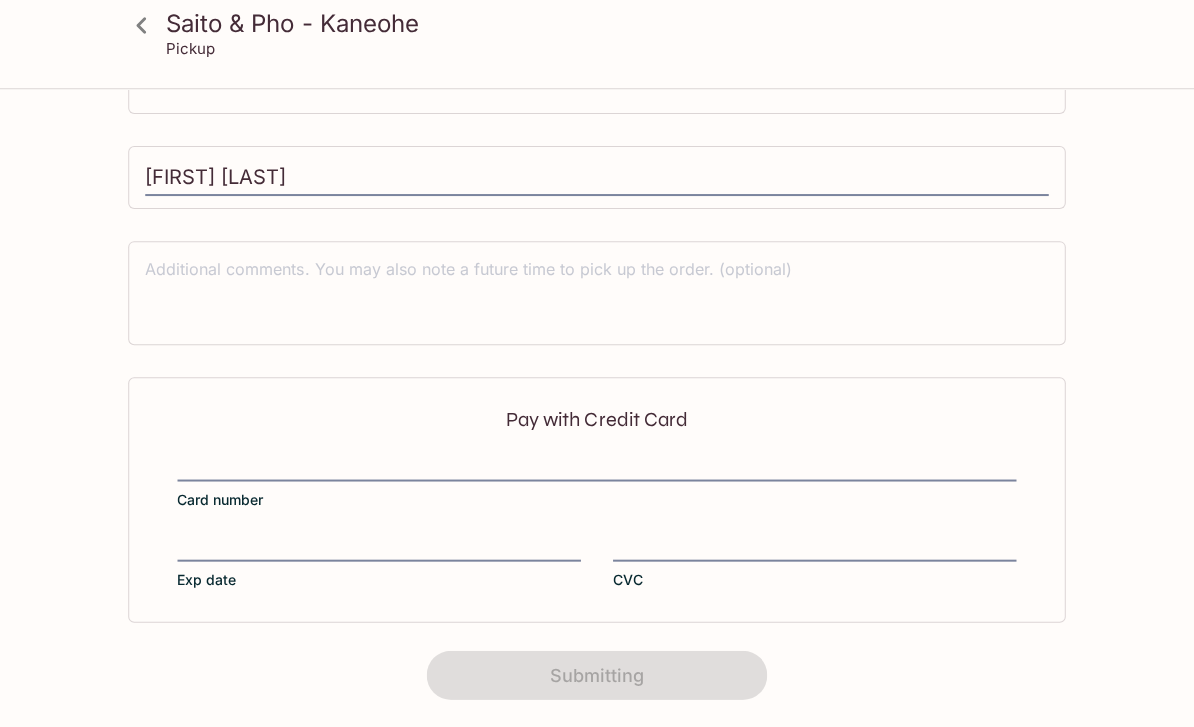 scroll, scrollTop: 0, scrollLeft: 0, axis: both 